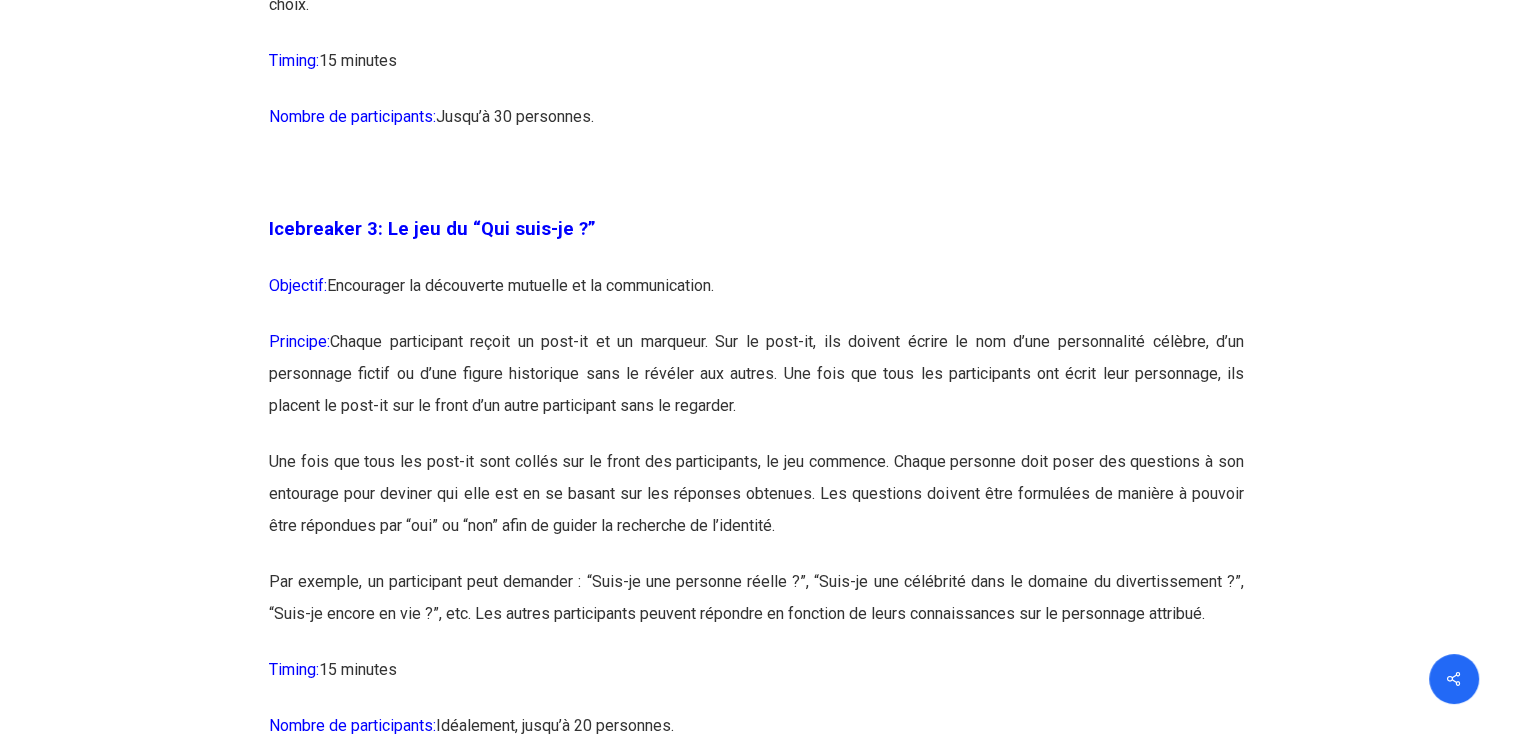 scroll, scrollTop: 2400, scrollLeft: 0, axis: vertical 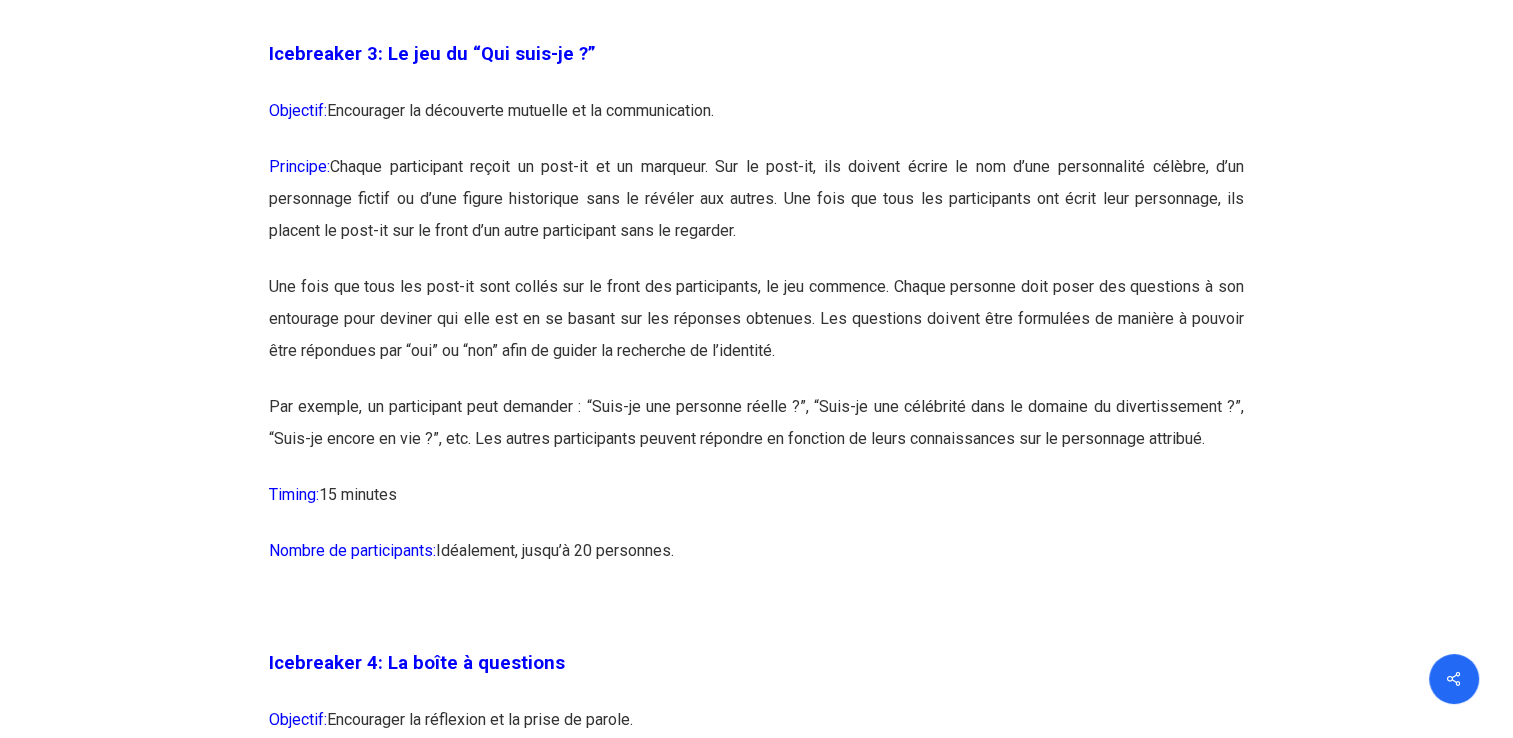 drag, startPoint x: 428, startPoint y: 288, endPoint x: 428, endPoint y: 315, distance: 27 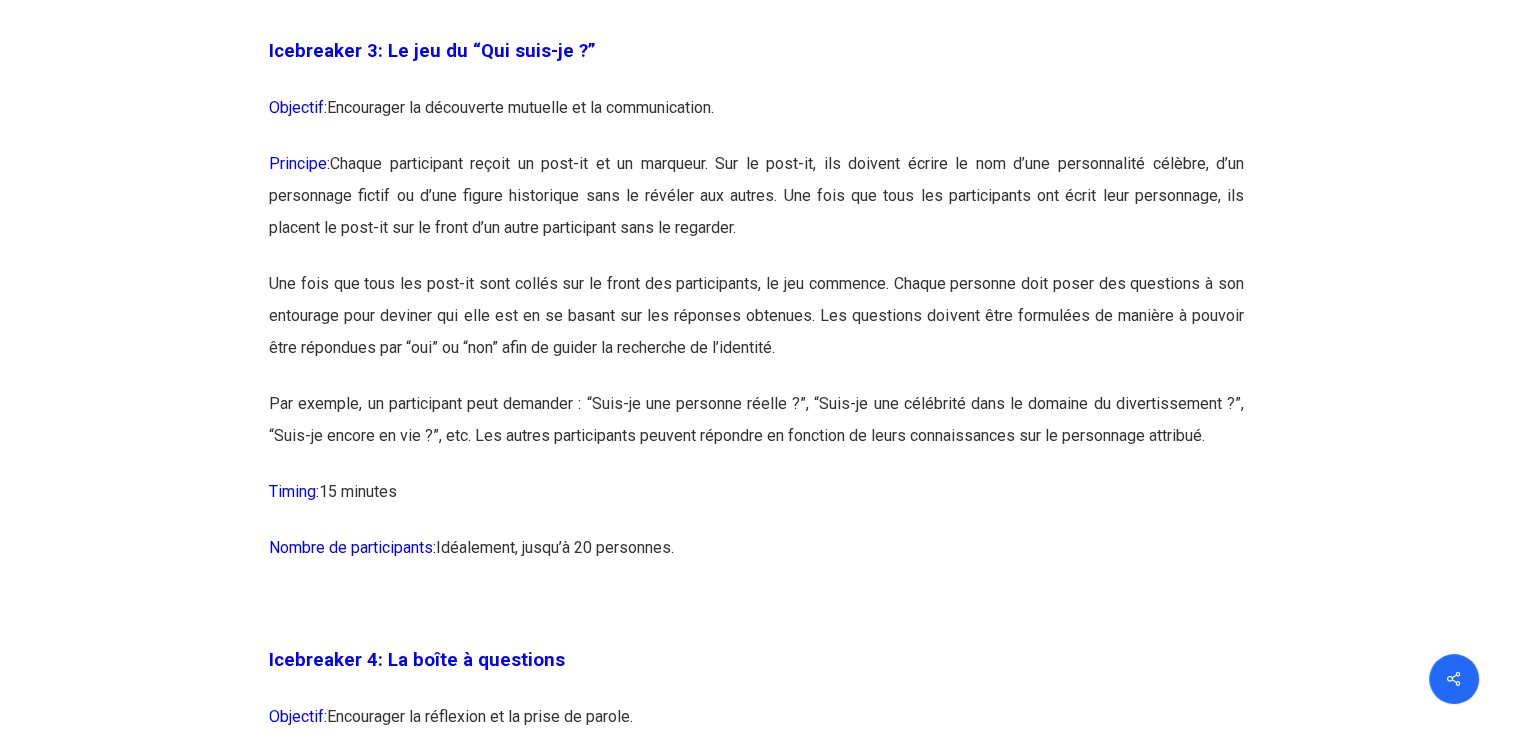 drag, startPoint x: 724, startPoint y: 167, endPoint x: 1215, endPoint y: 222, distance: 494.07083 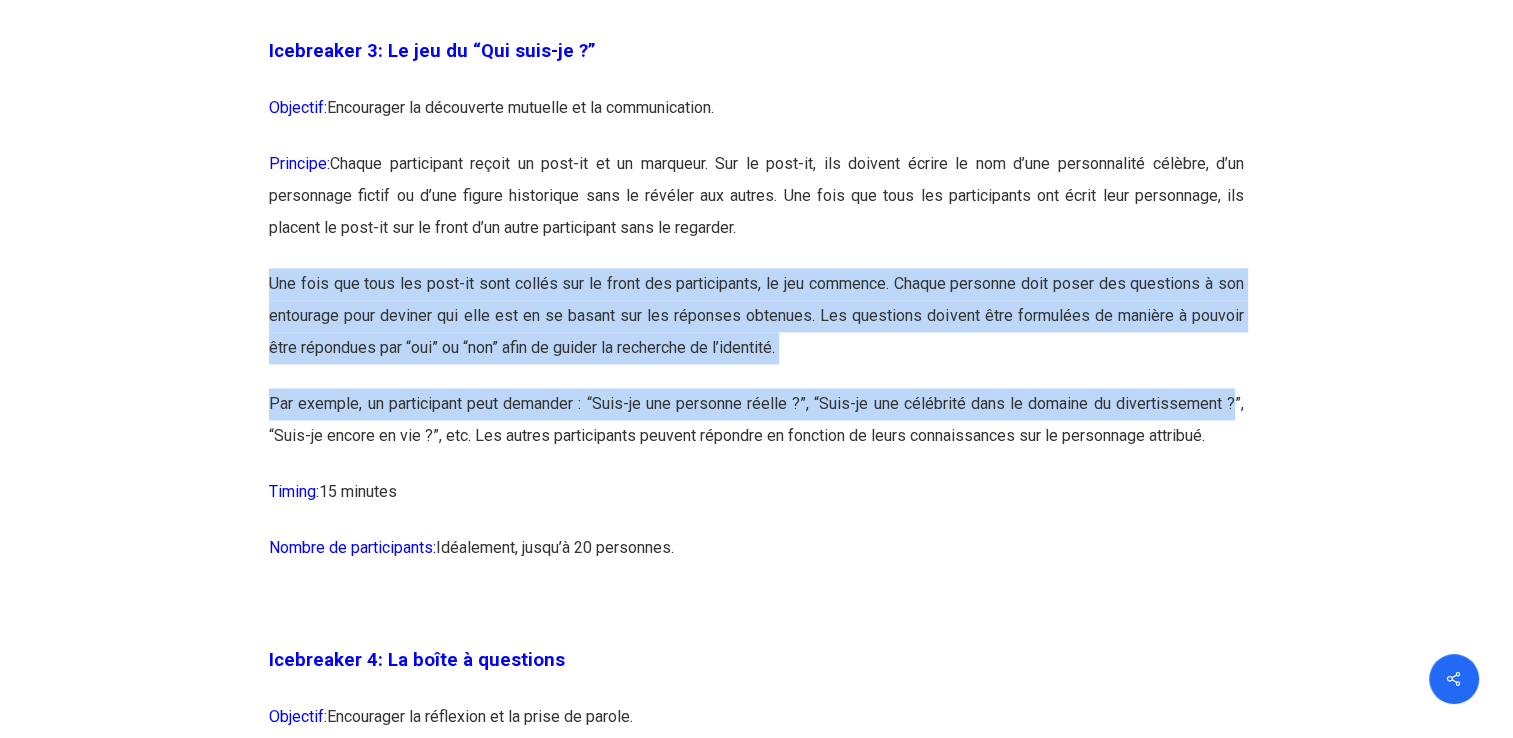 drag, startPoint x: 266, startPoint y: 285, endPoint x: 1232, endPoint y: 409, distance: 973.9261 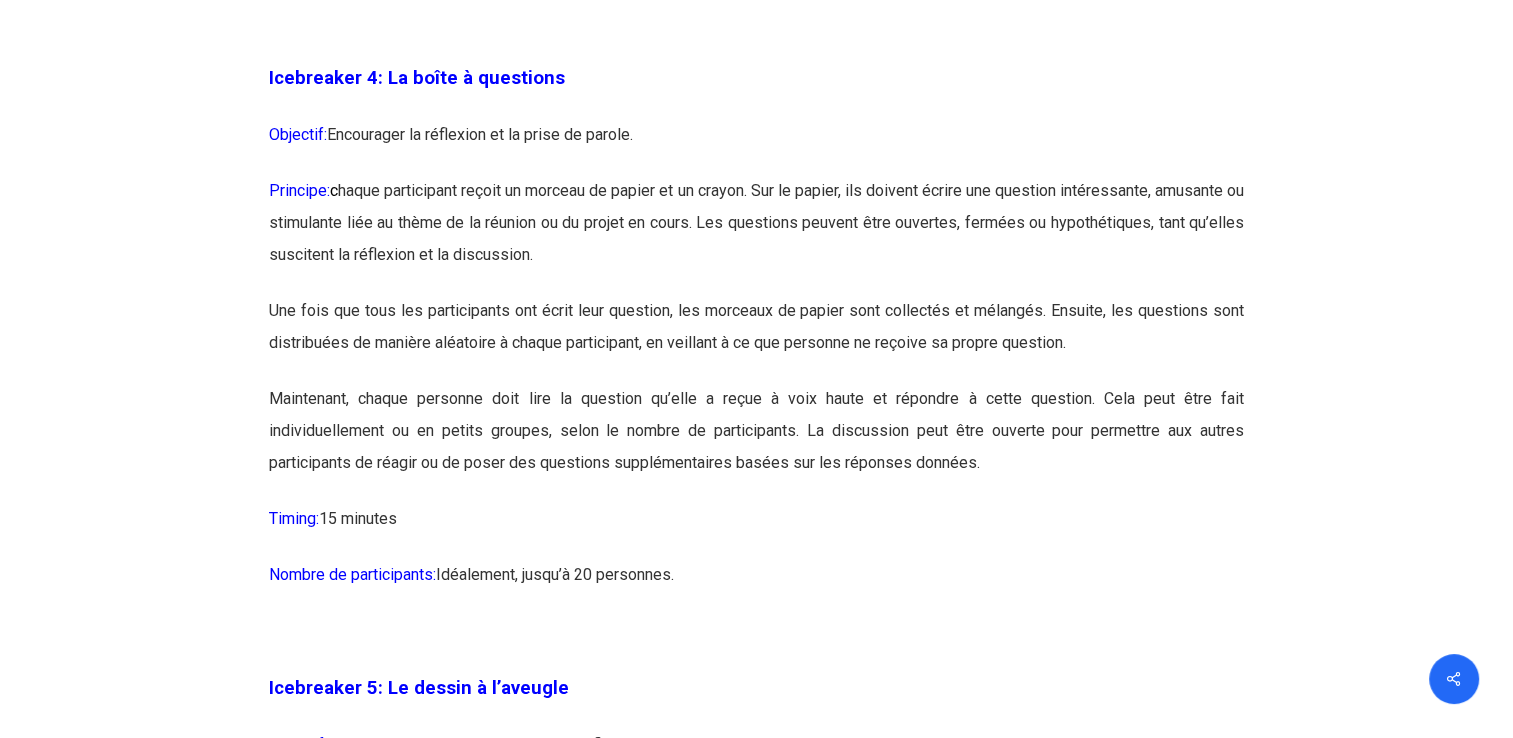 scroll, scrollTop: 3146, scrollLeft: 0, axis: vertical 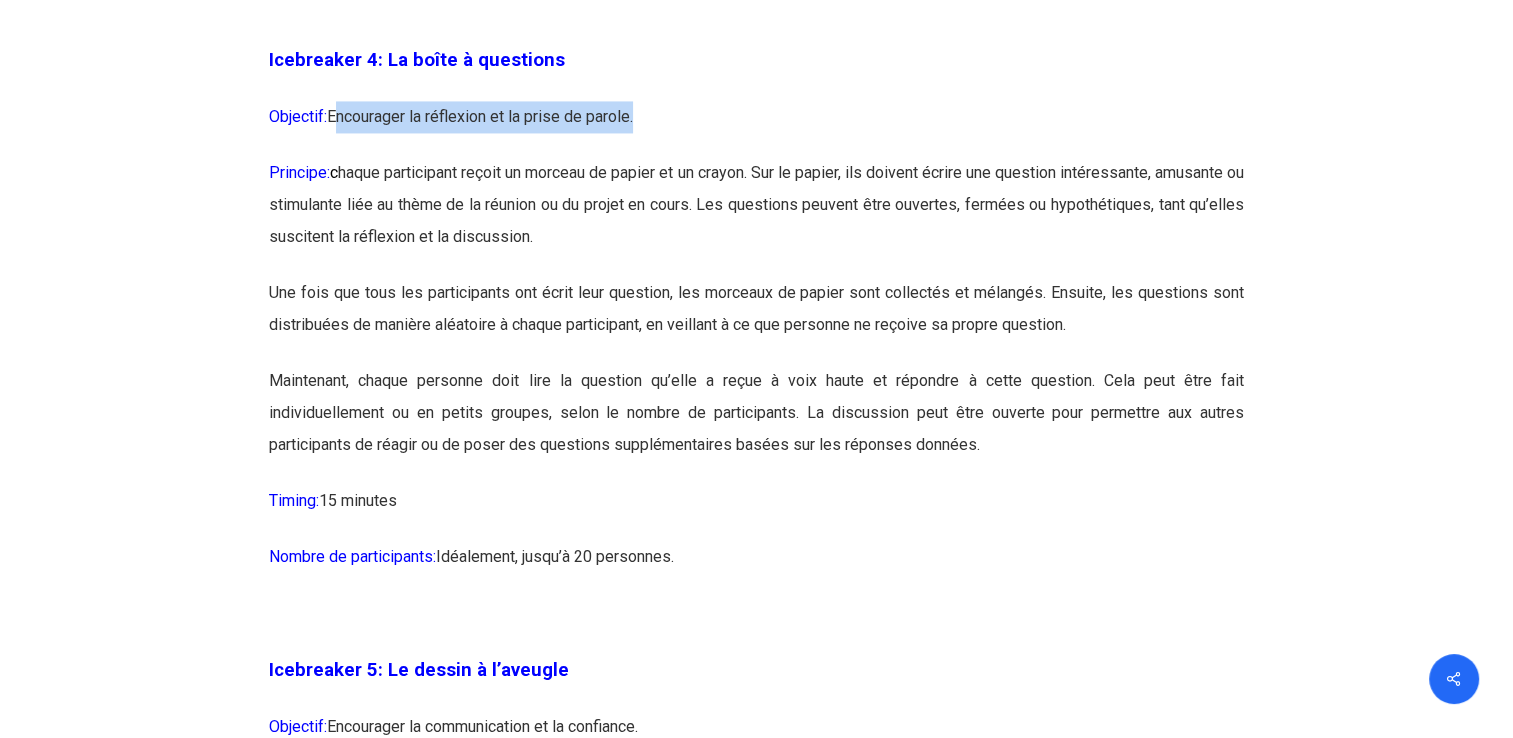 drag, startPoint x: 331, startPoint y: 116, endPoint x: 635, endPoint y: 103, distance: 304.27783 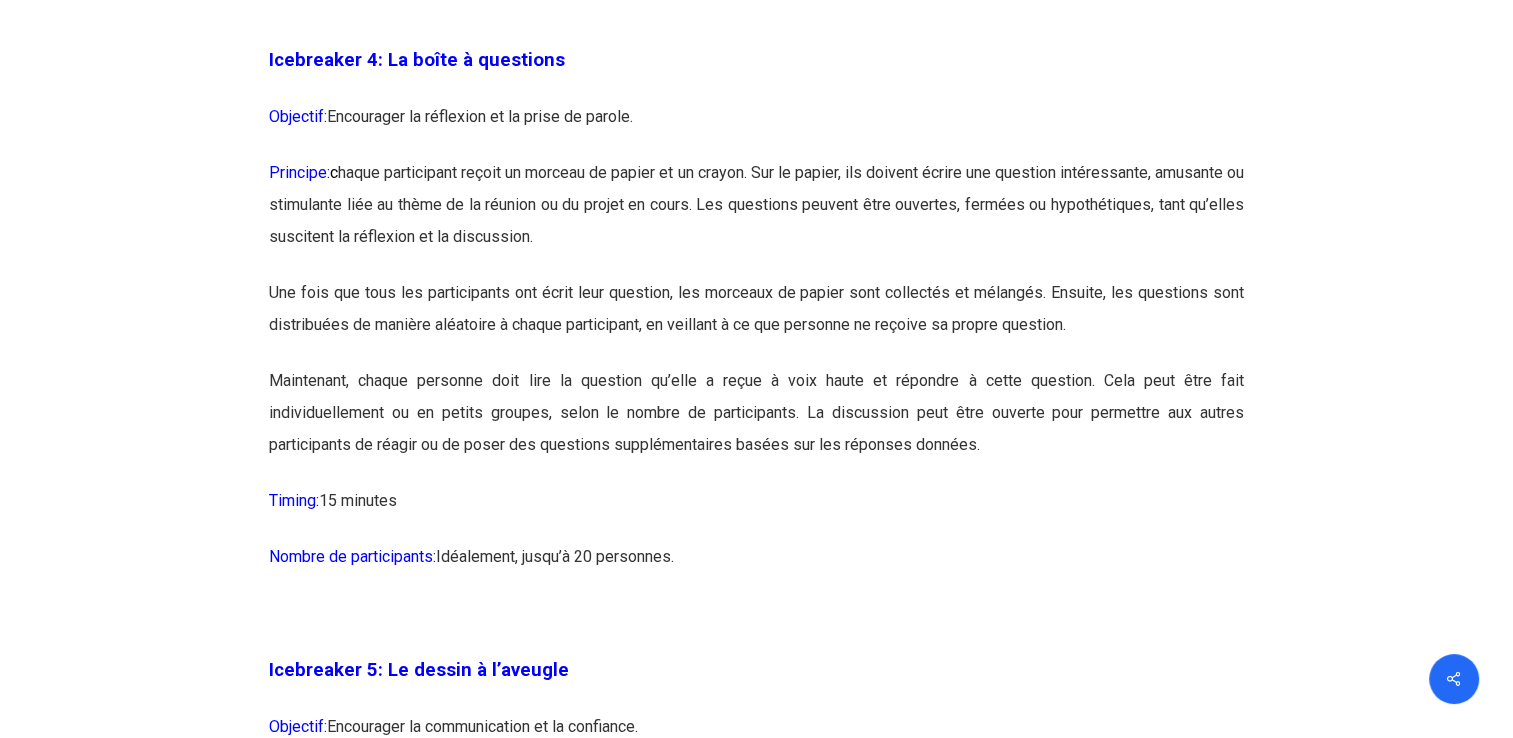 drag, startPoint x: 635, startPoint y: 103, endPoint x: 658, endPoint y: 198, distance: 97.74457 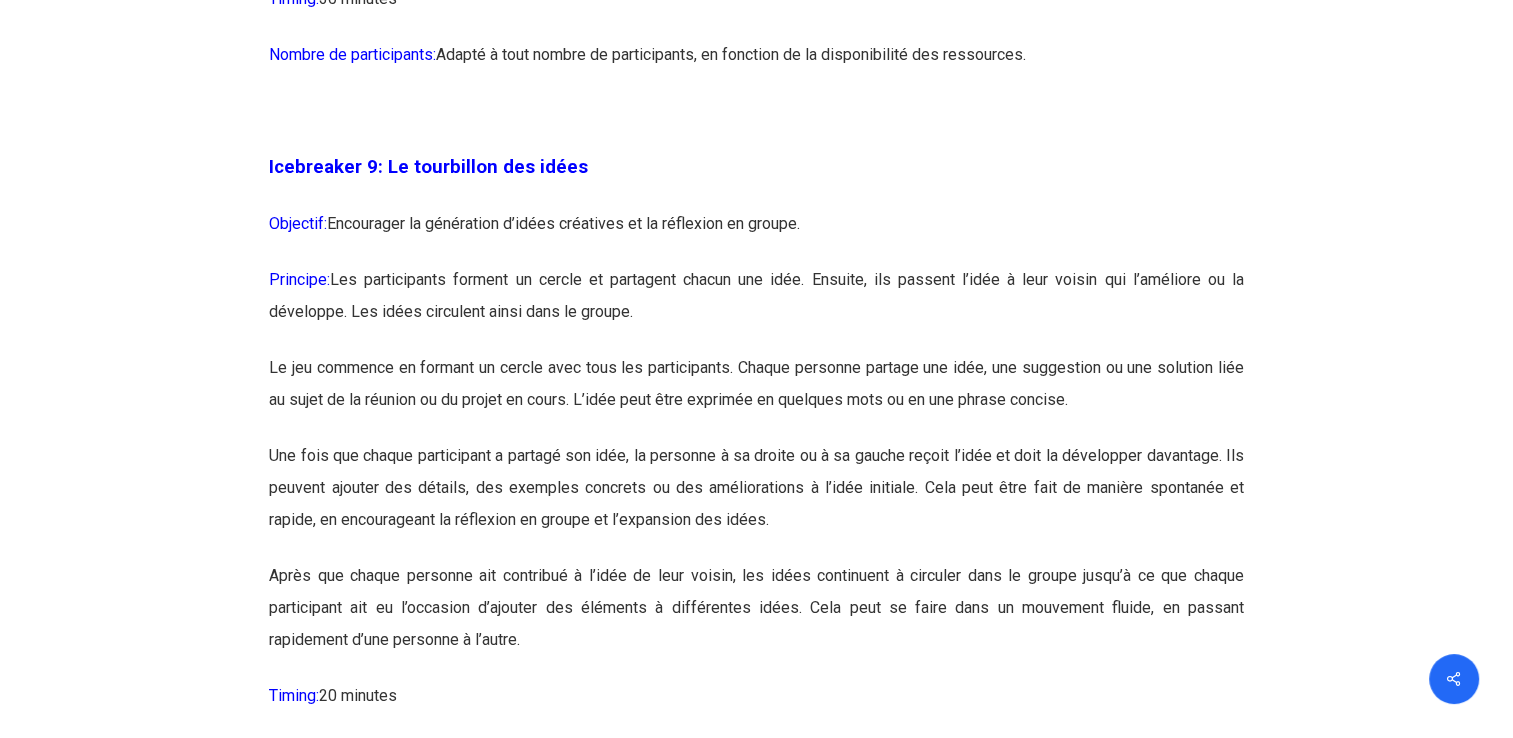 scroll, scrollTop: 6546, scrollLeft: 0, axis: vertical 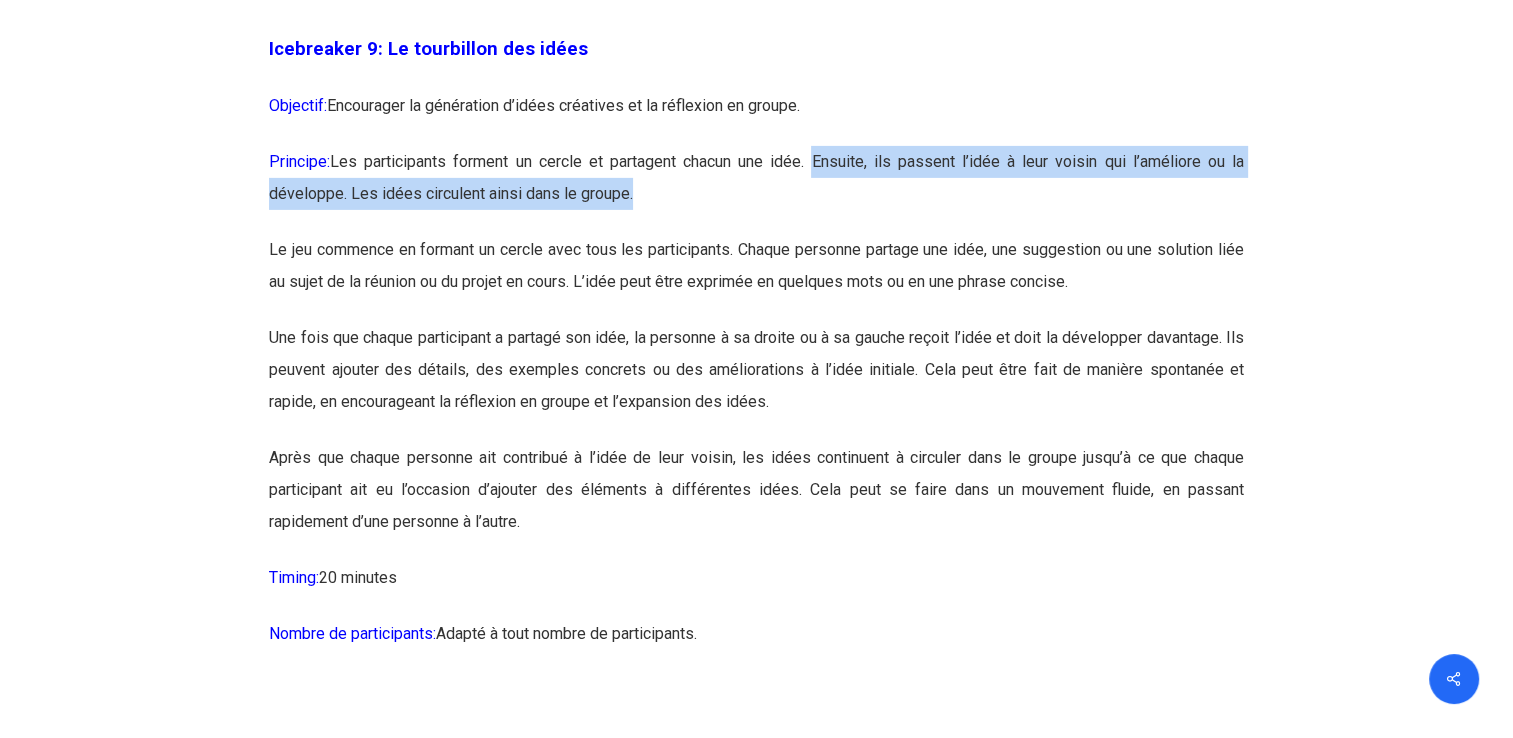 drag, startPoint x: 821, startPoint y: 220, endPoint x: 968, endPoint y: 270, distance: 155.27074 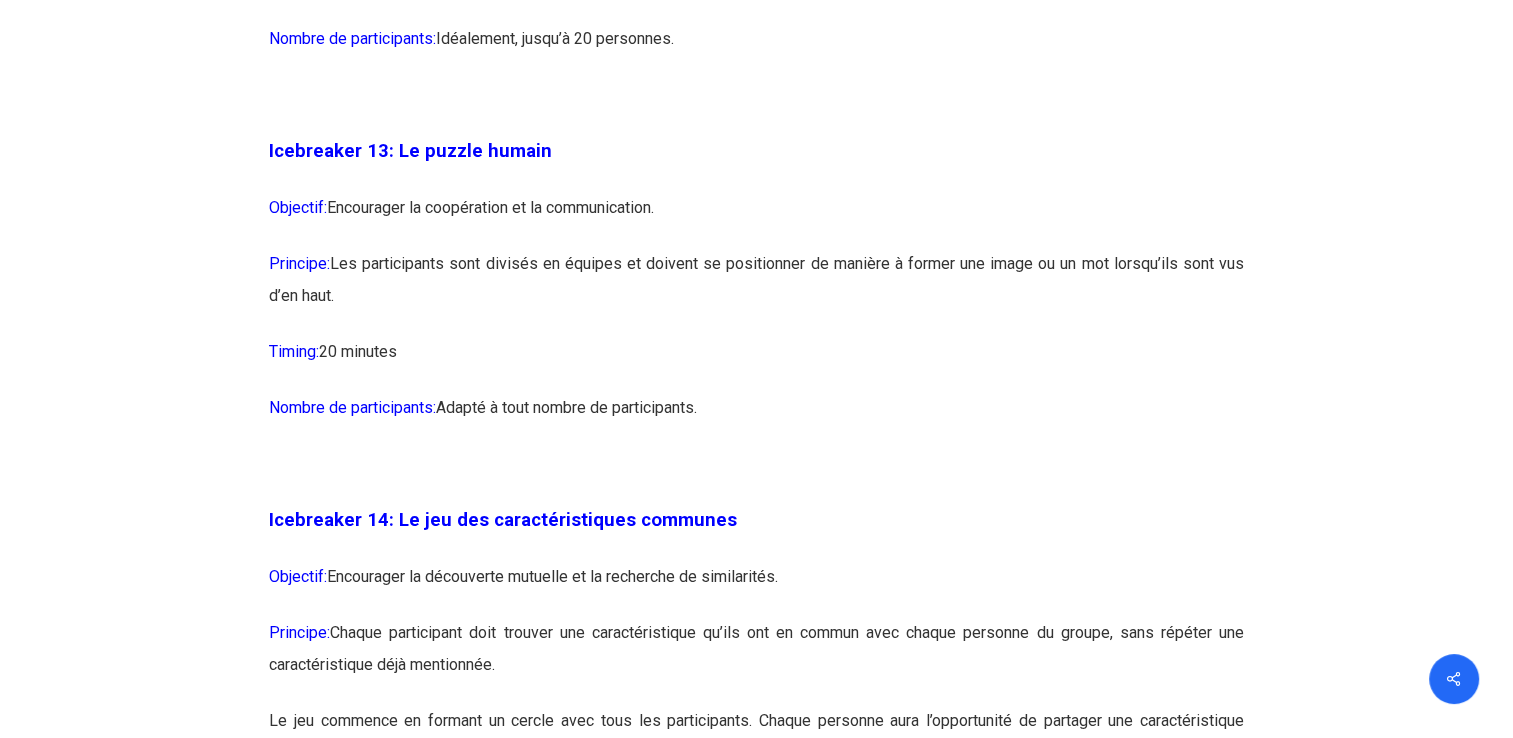 scroll, scrollTop: 9146, scrollLeft: 0, axis: vertical 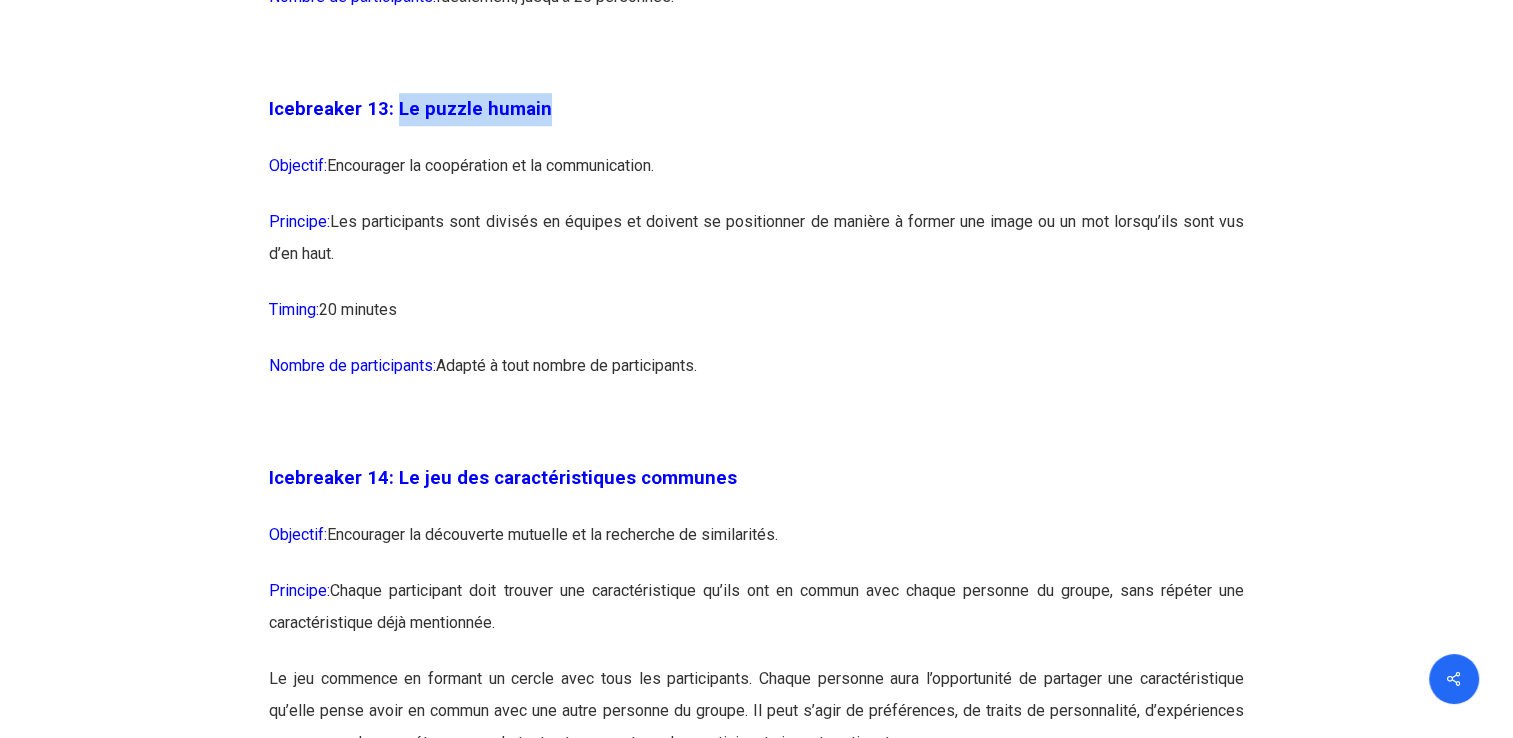 drag, startPoint x: 396, startPoint y: 171, endPoint x: 545, endPoint y: 175, distance: 149.05368 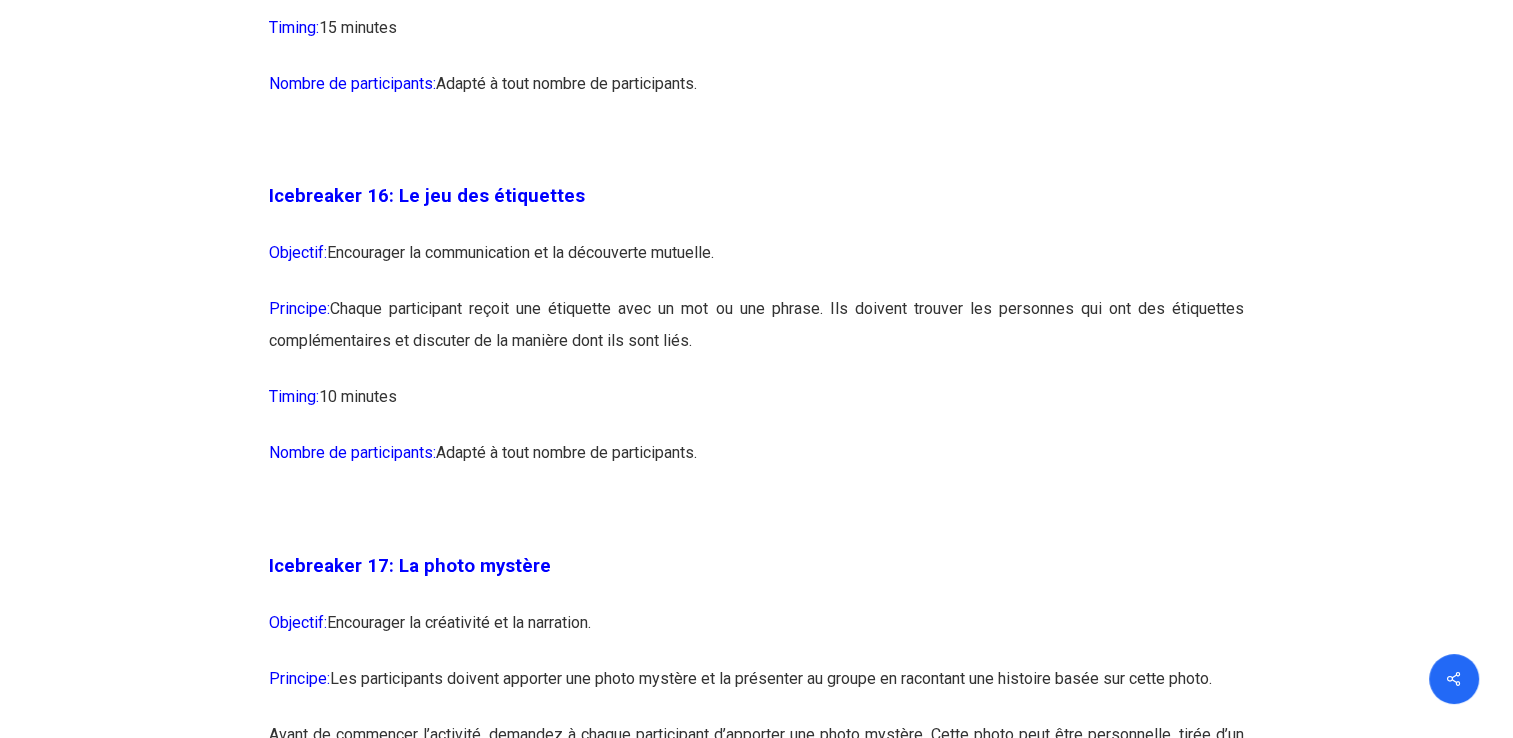 scroll, scrollTop: 10946, scrollLeft: 0, axis: vertical 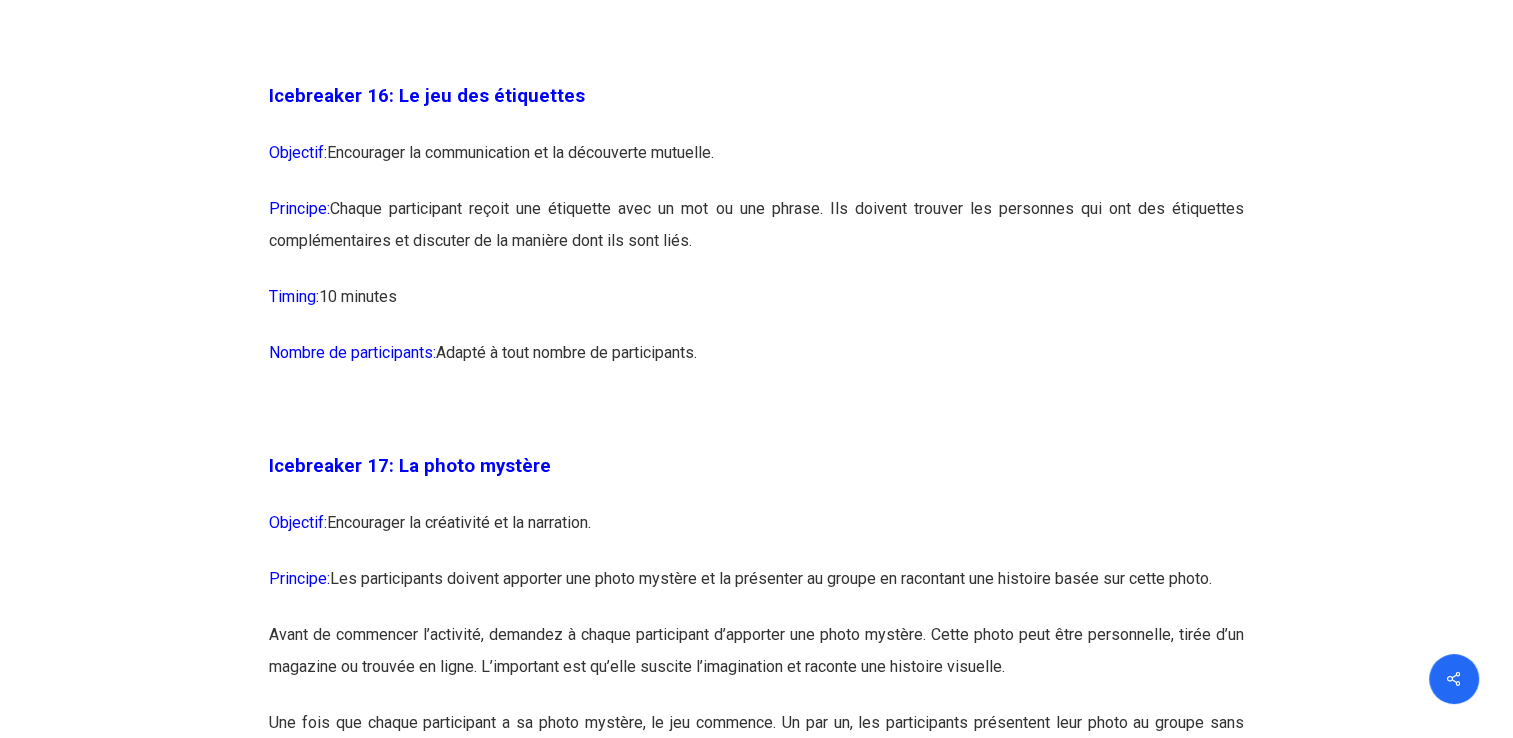 drag, startPoint x: 831, startPoint y: 276, endPoint x: 1236, endPoint y: 299, distance: 405.65256 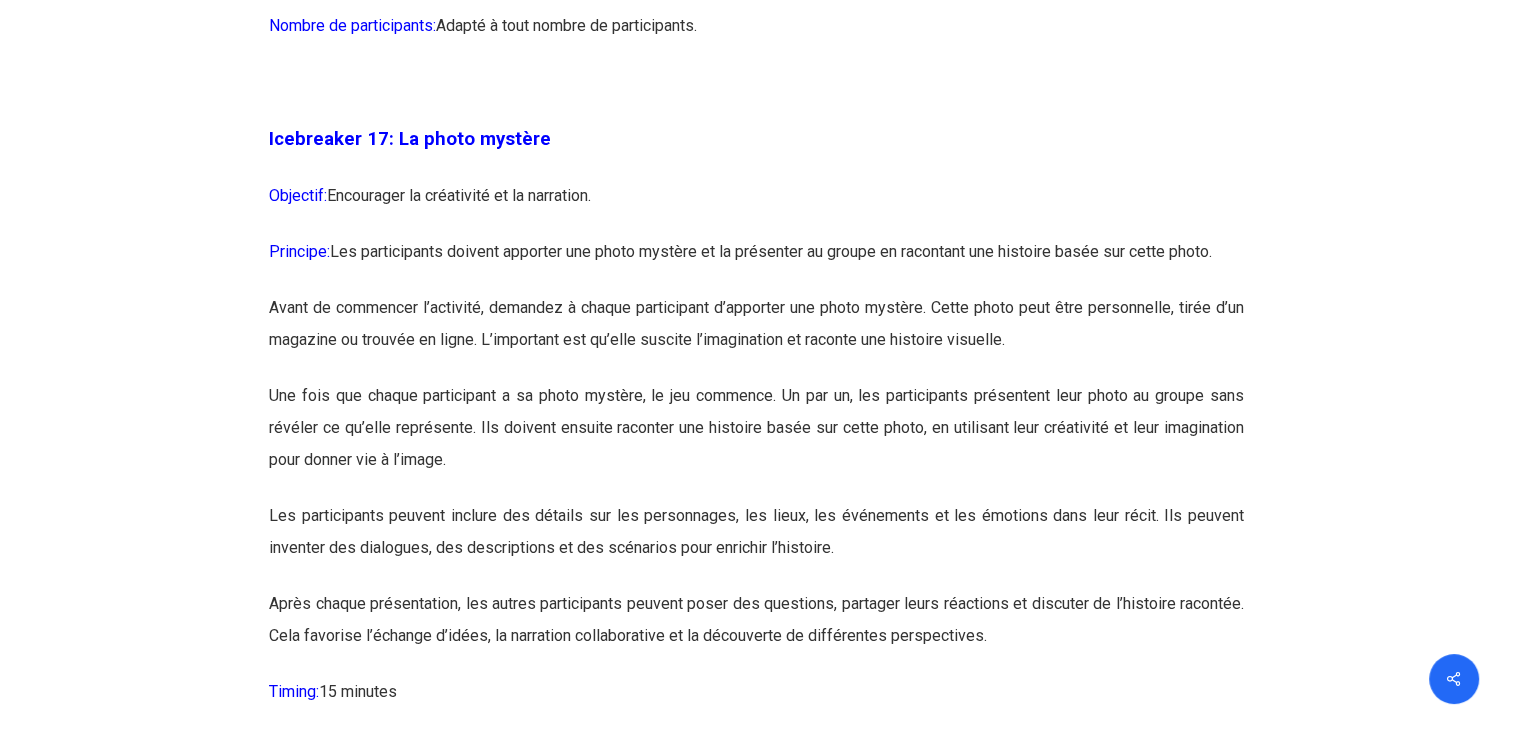 scroll, scrollTop: 11346, scrollLeft: 0, axis: vertical 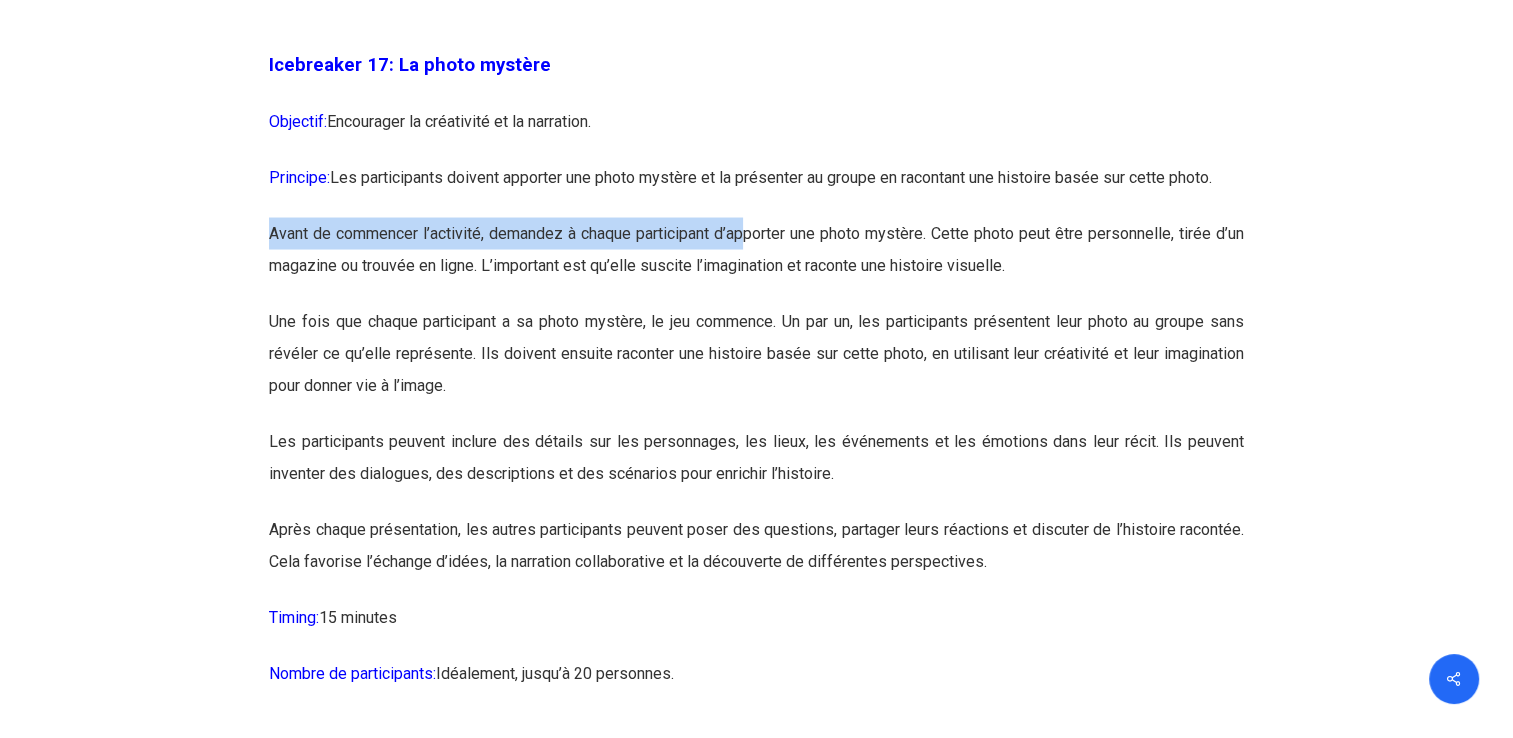 drag, startPoint x: 269, startPoint y: 294, endPoint x: 746, endPoint y: 291, distance: 477.00943 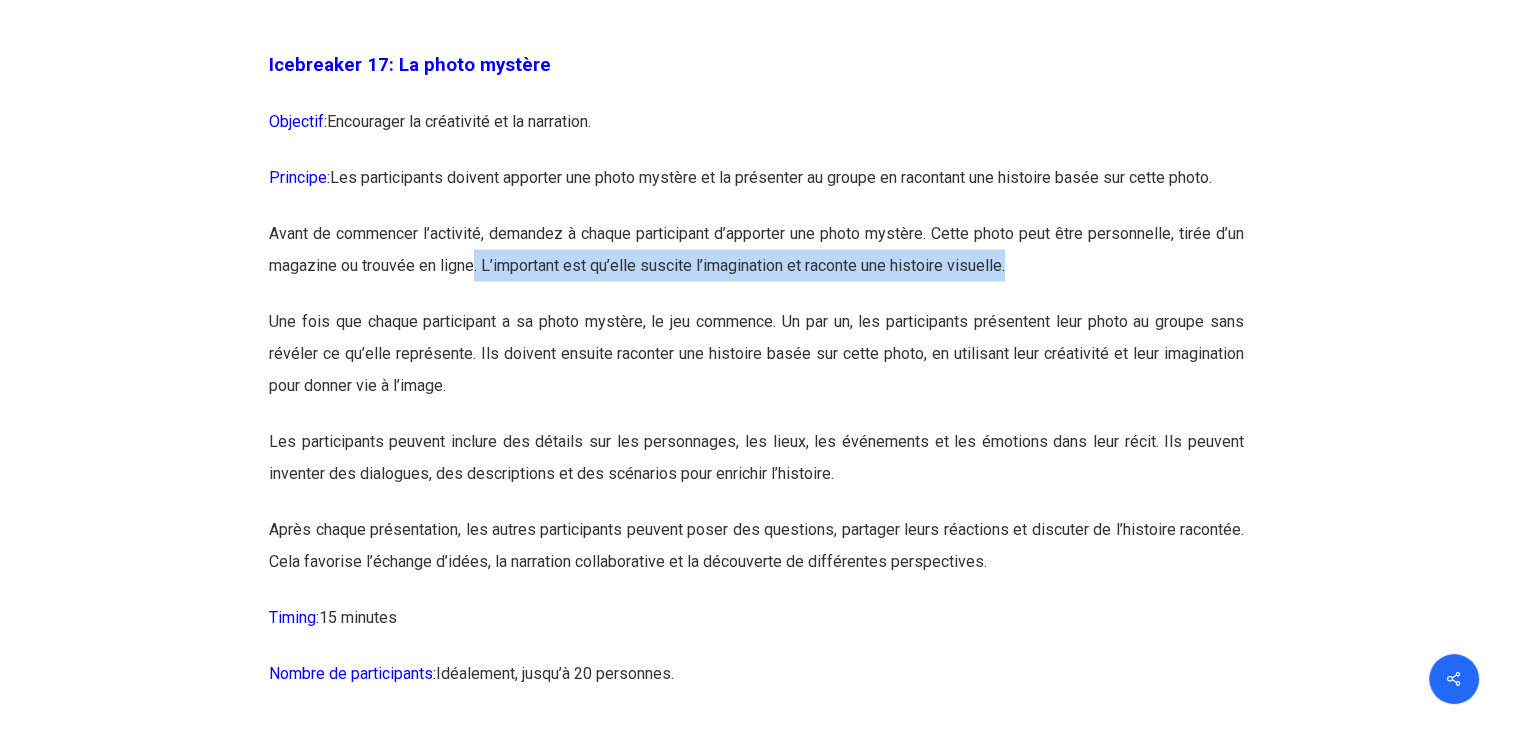 drag, startPoint x: 478, startPoint y: 330, endPoint x: 1040, endPoint y: 326, distance: 562.0142 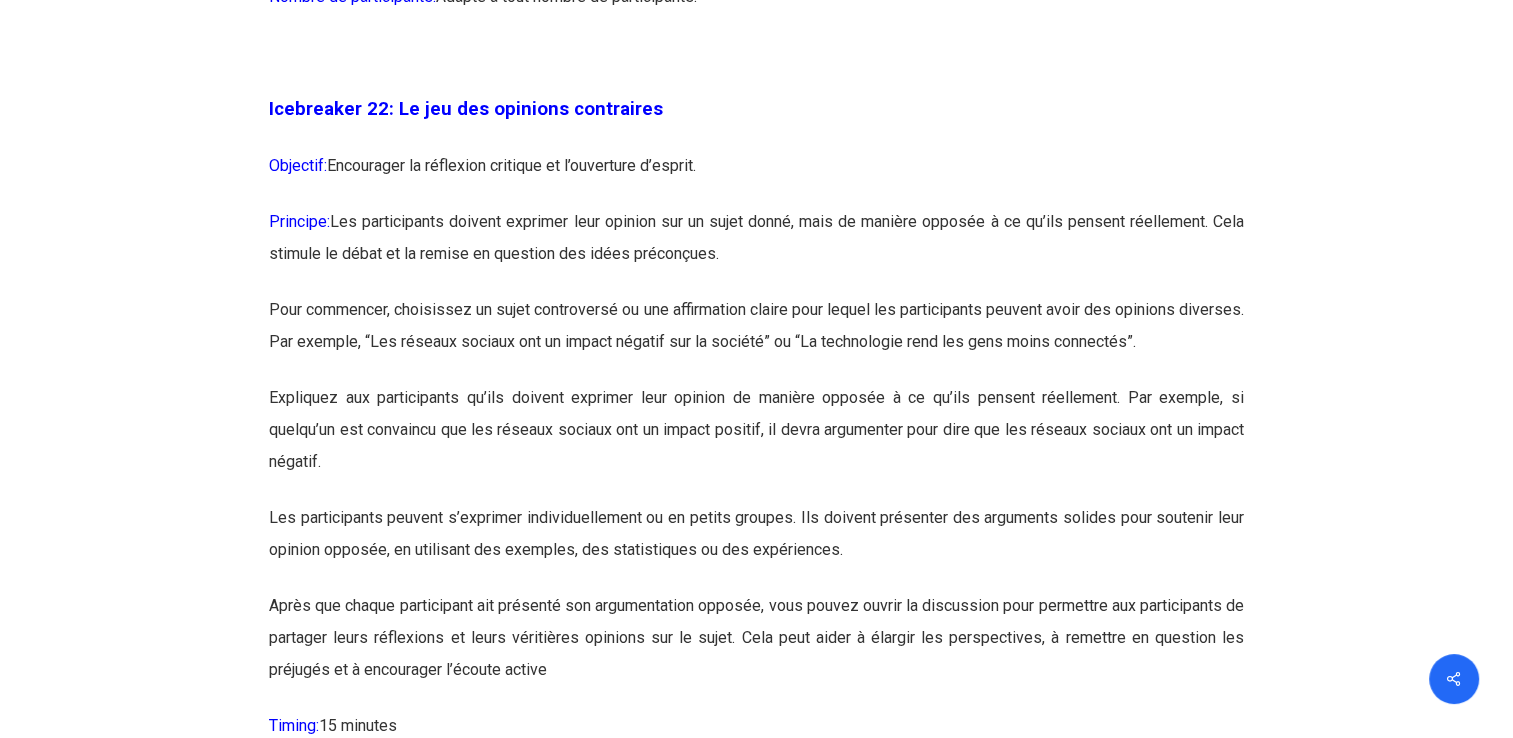 scroll, scrollTop: 15046, scrollLeft: 0, axis: vertical 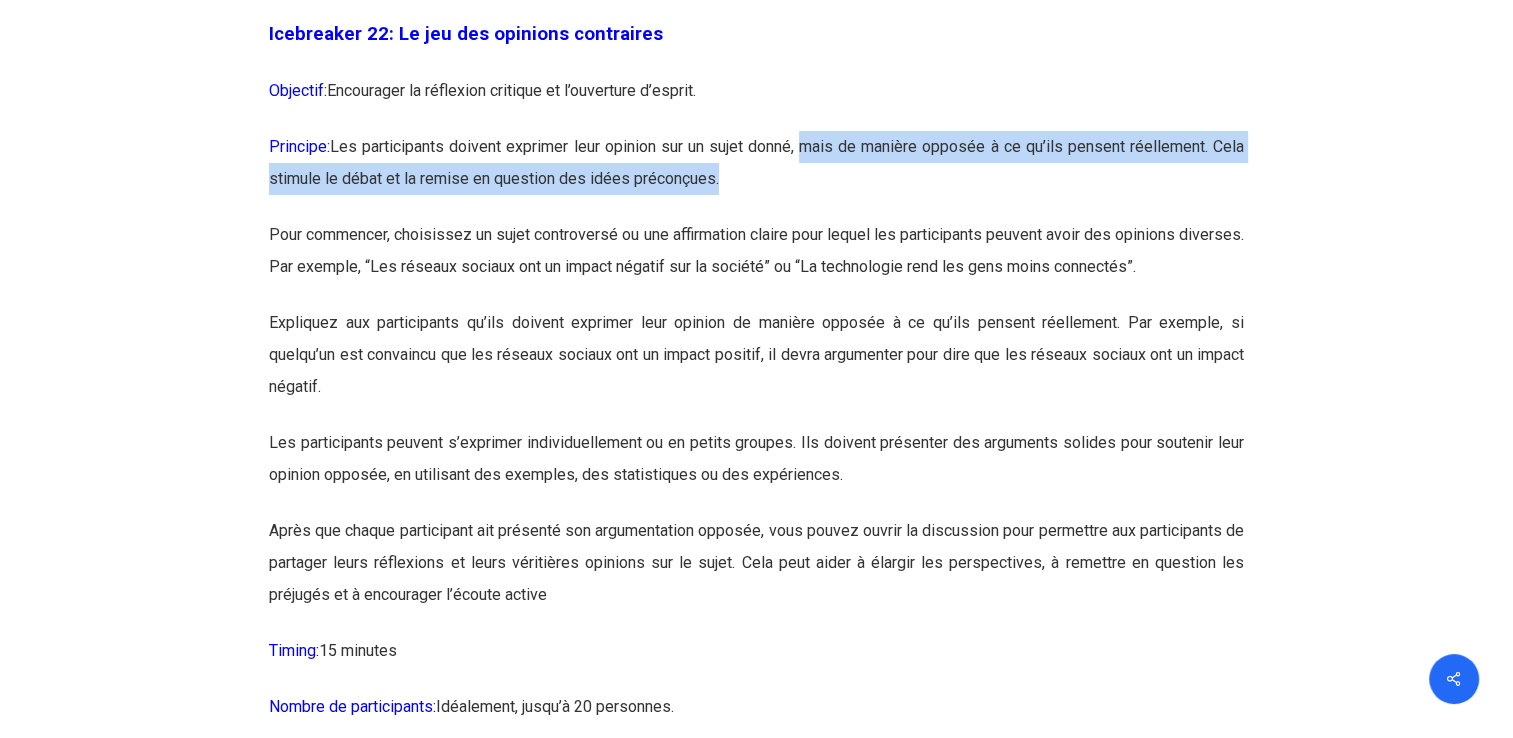 drag, startPoint x: 809, startPoint y: 239, endPoint x: 1202, endPoint y: 269, distance: 394.14337 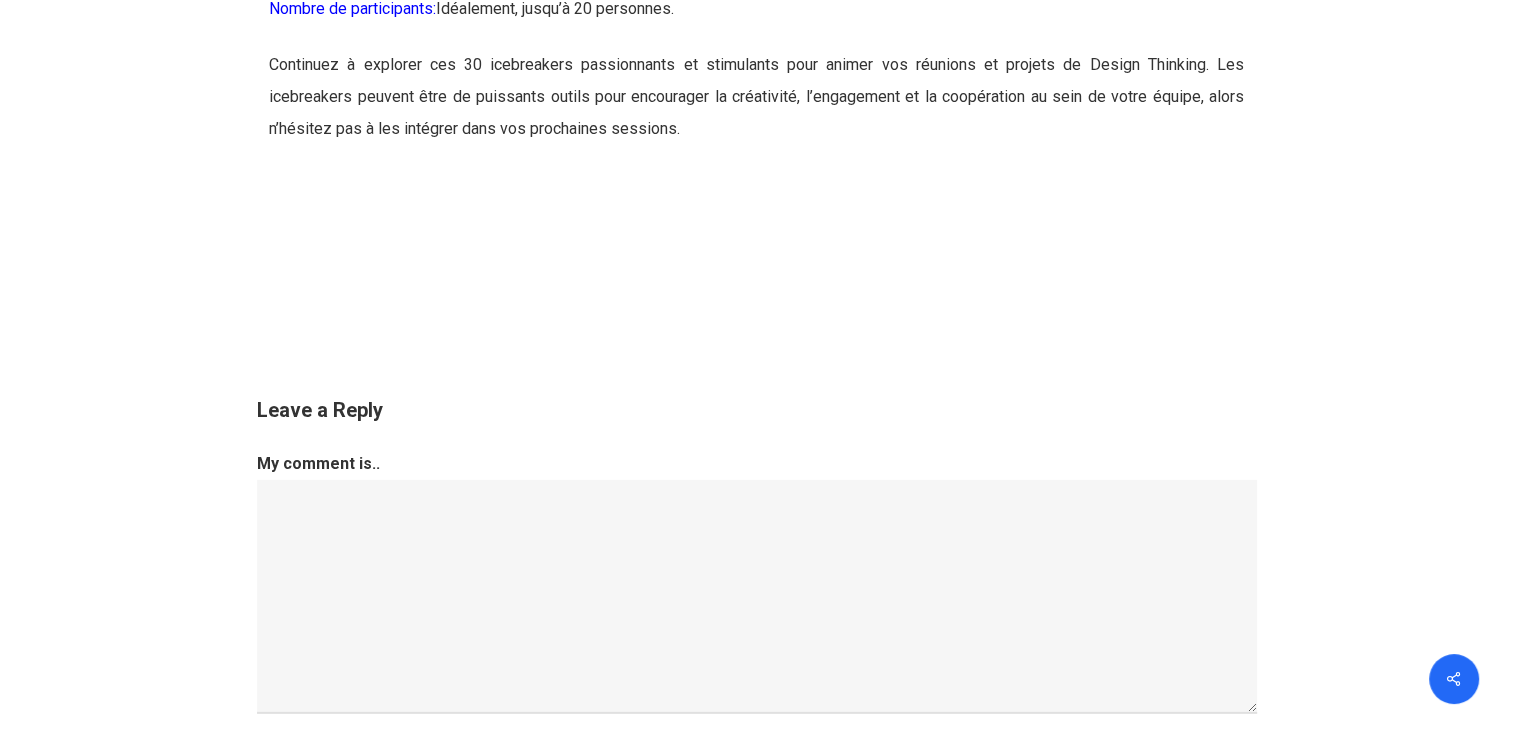 scroll, scrollTop: 20746, scrollLeft: 0, axis: vertical 